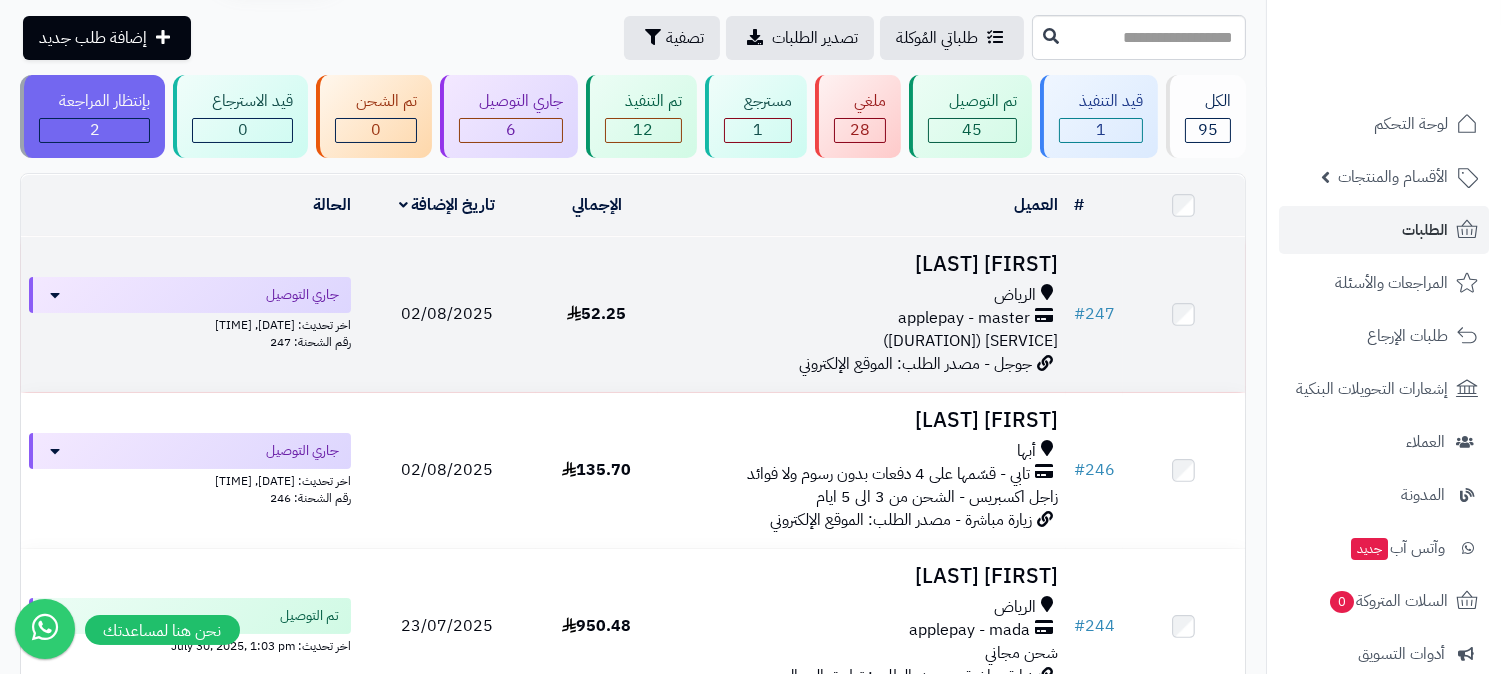 scroll, scrollTop: 111, scrollLeft: 0, axis: vertical 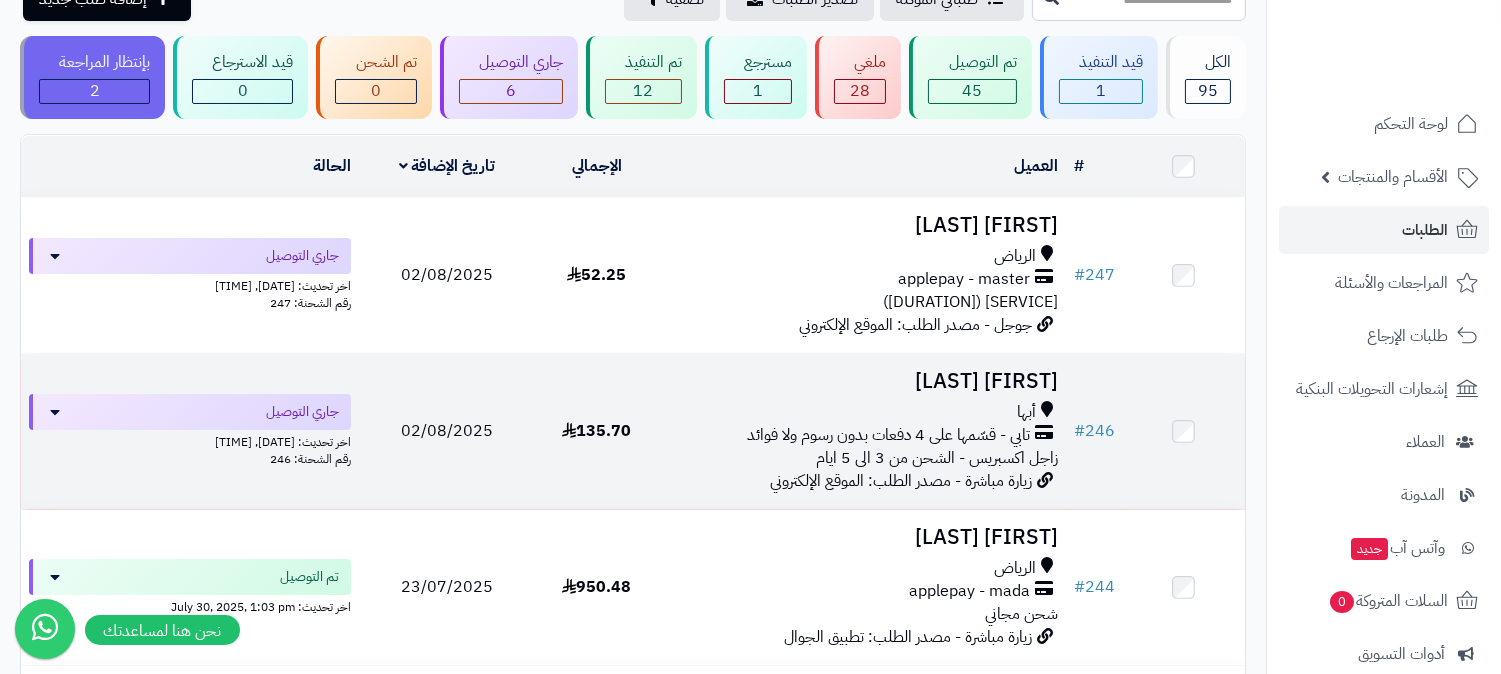 click at bounding box center [1044, 435] 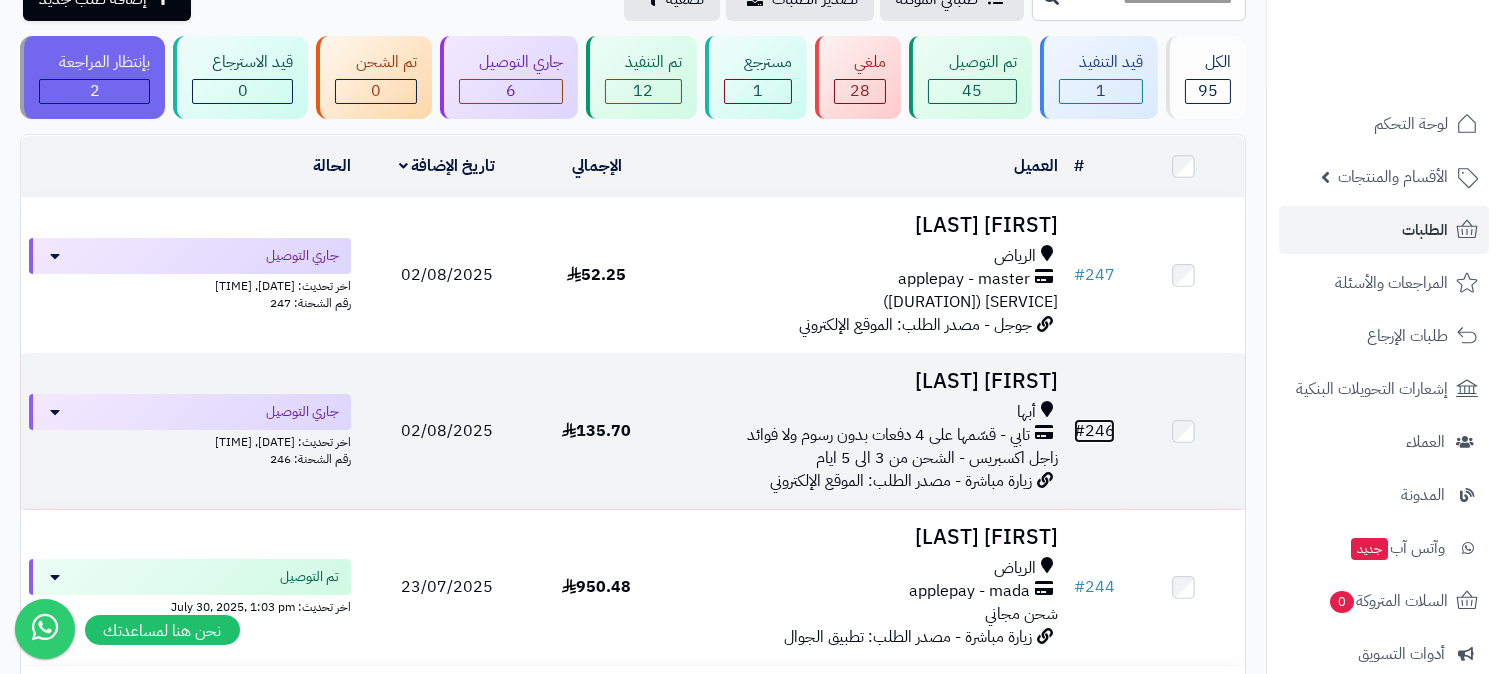 click on "# 246" at bounding box center (1094, 431) 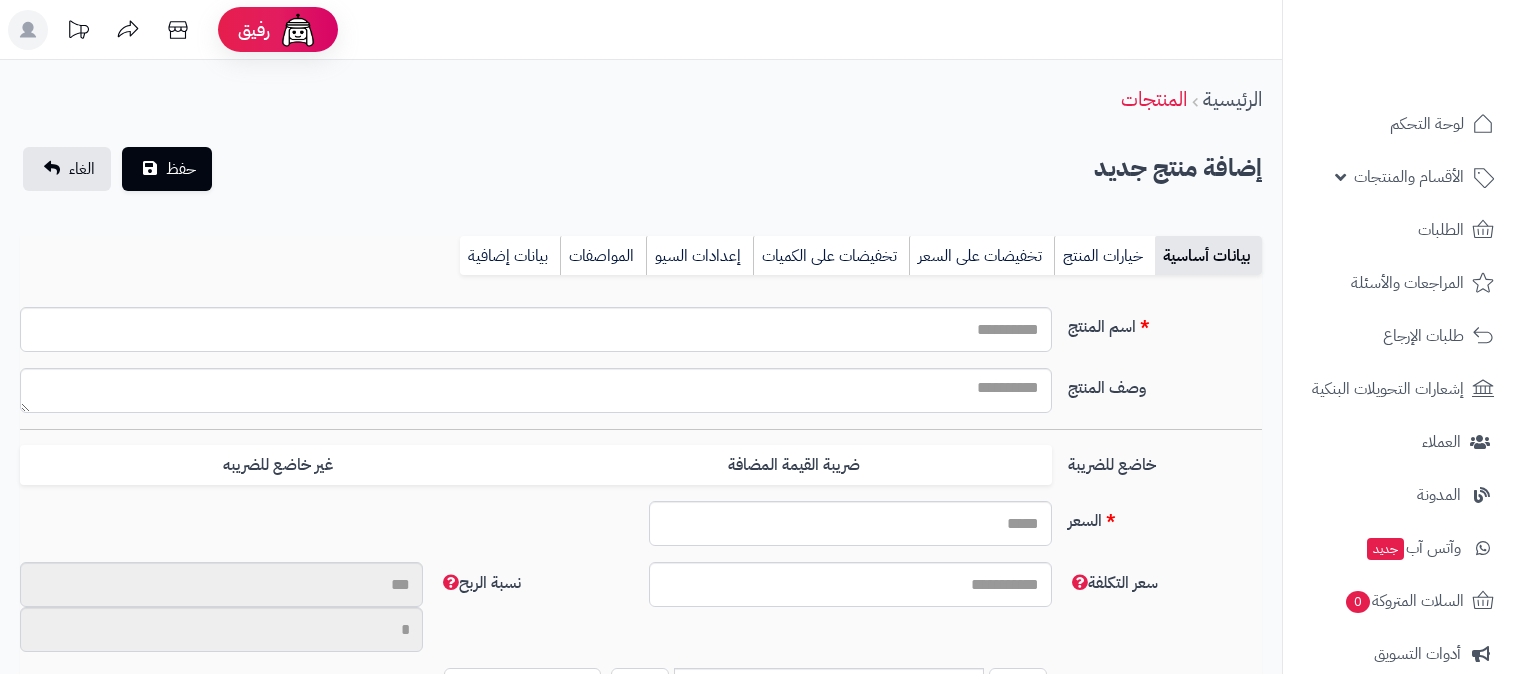 select 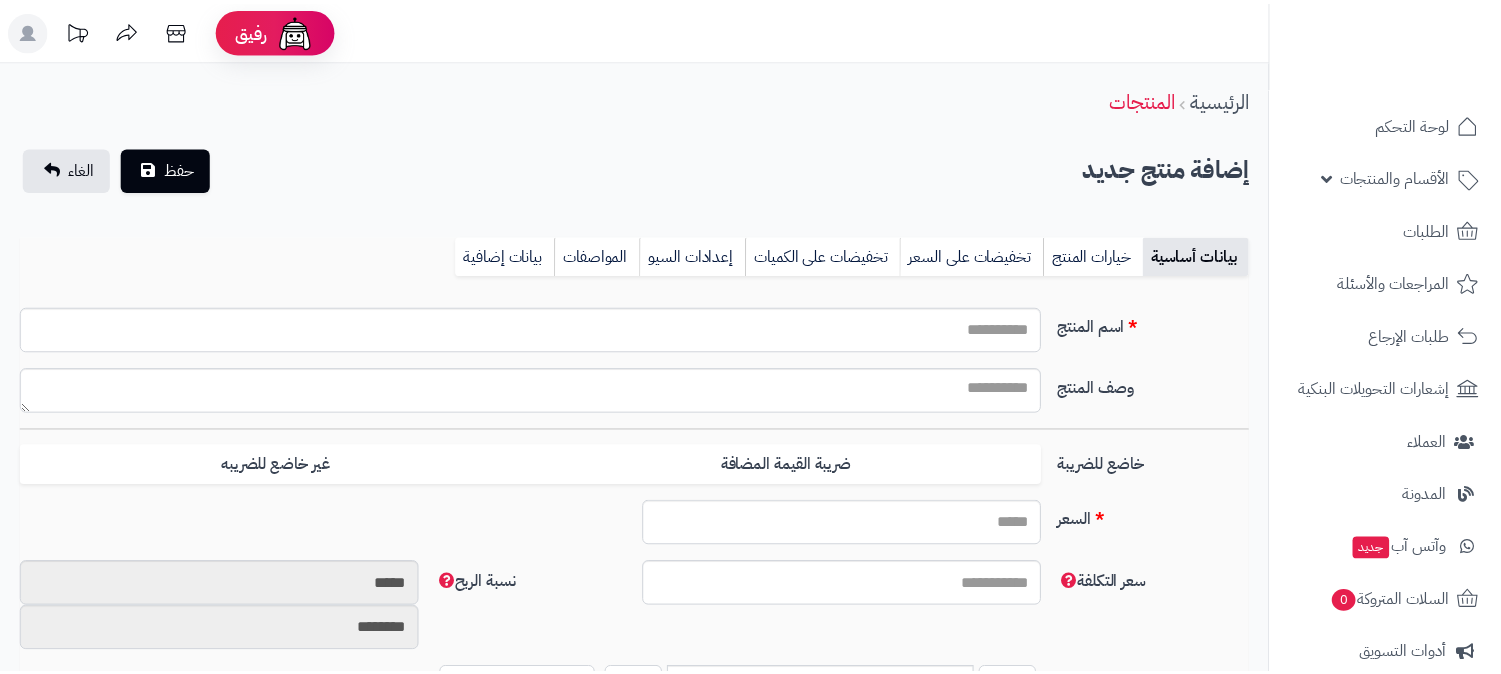 scroll, scrollTop: 207, scrollLeft: 0, axis: vertical 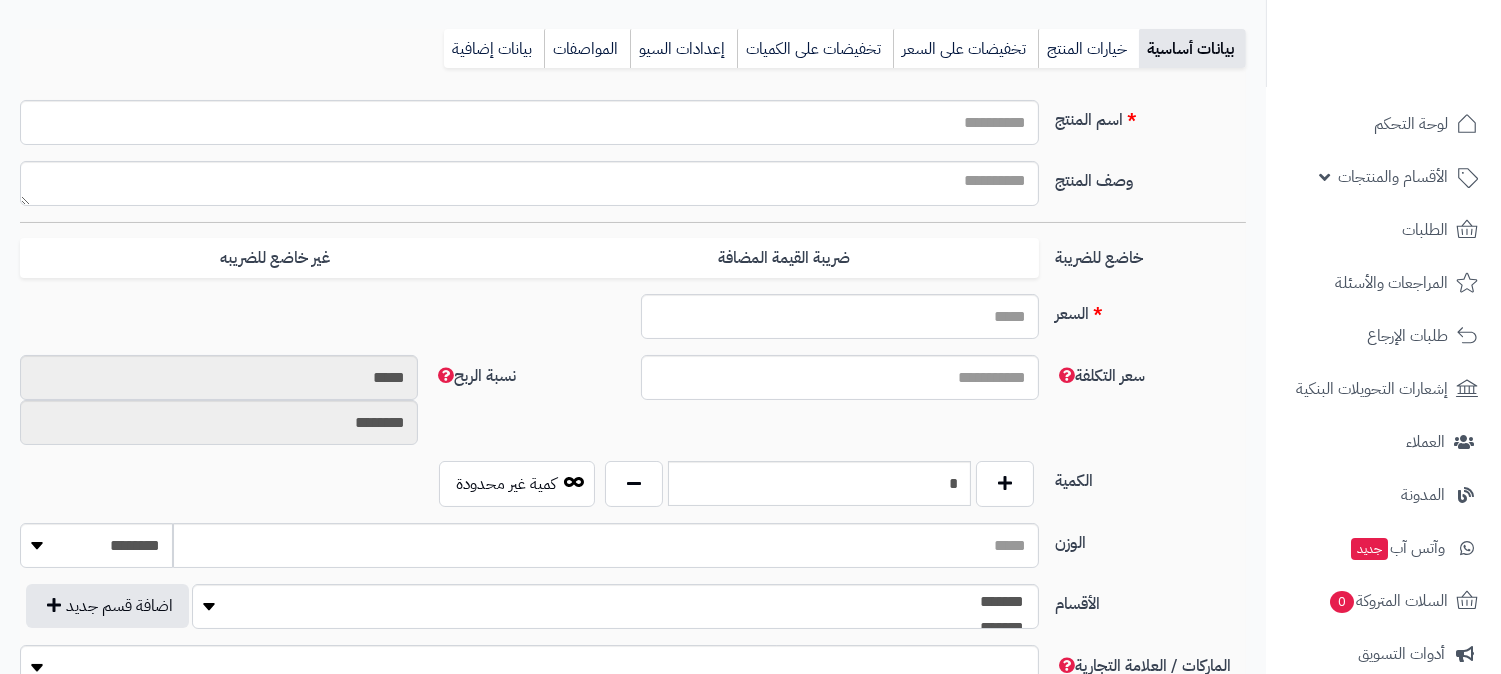 type on "****" 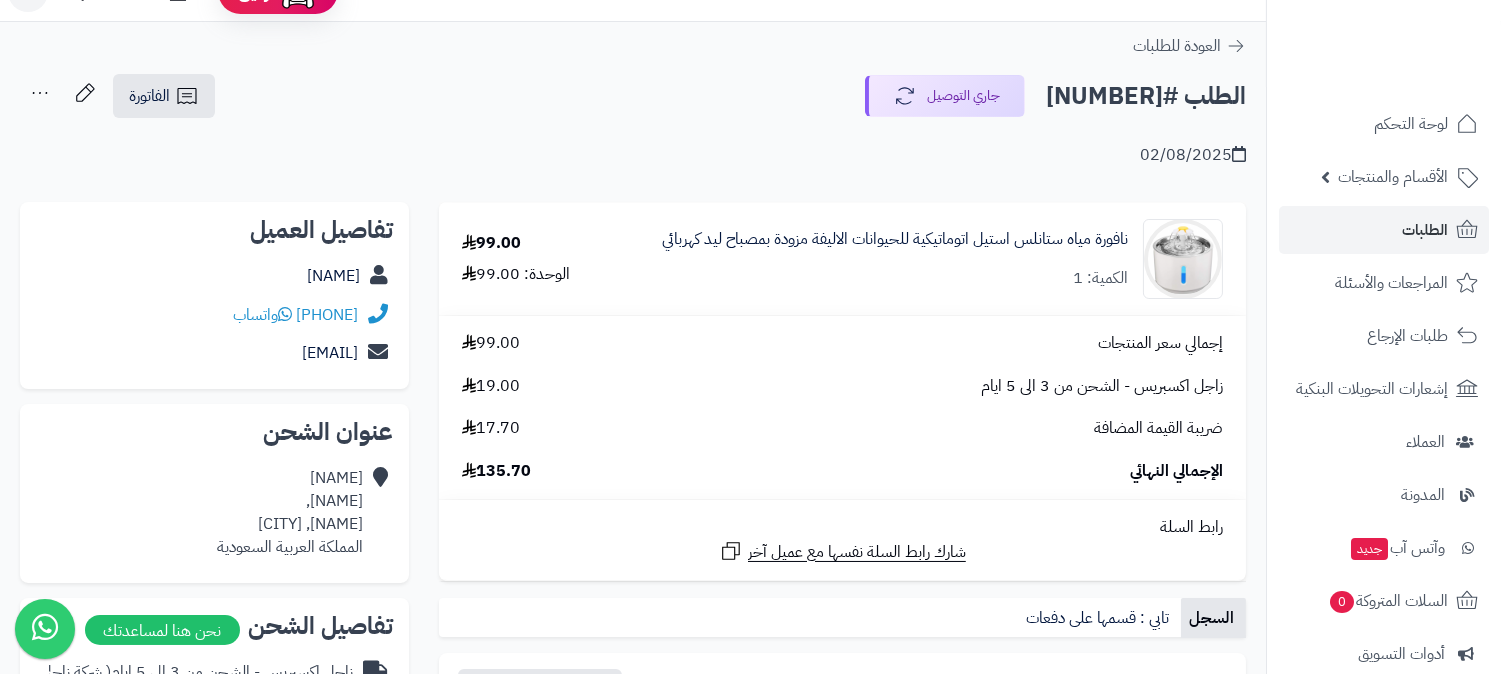 scroll, scrollTop: 0, scrollLeft: 0, axis: both 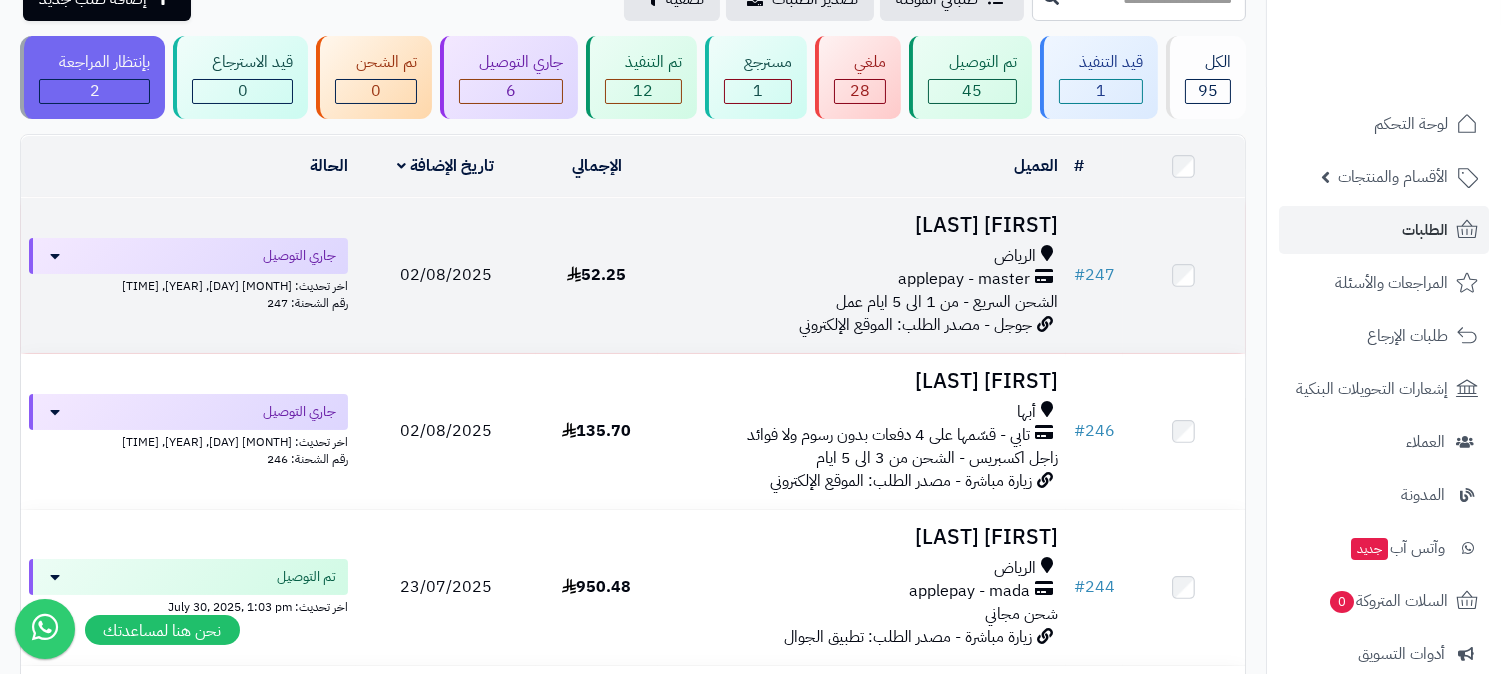 click on "وفاء  عبدالعزيز" at bounding box center [862, 225] 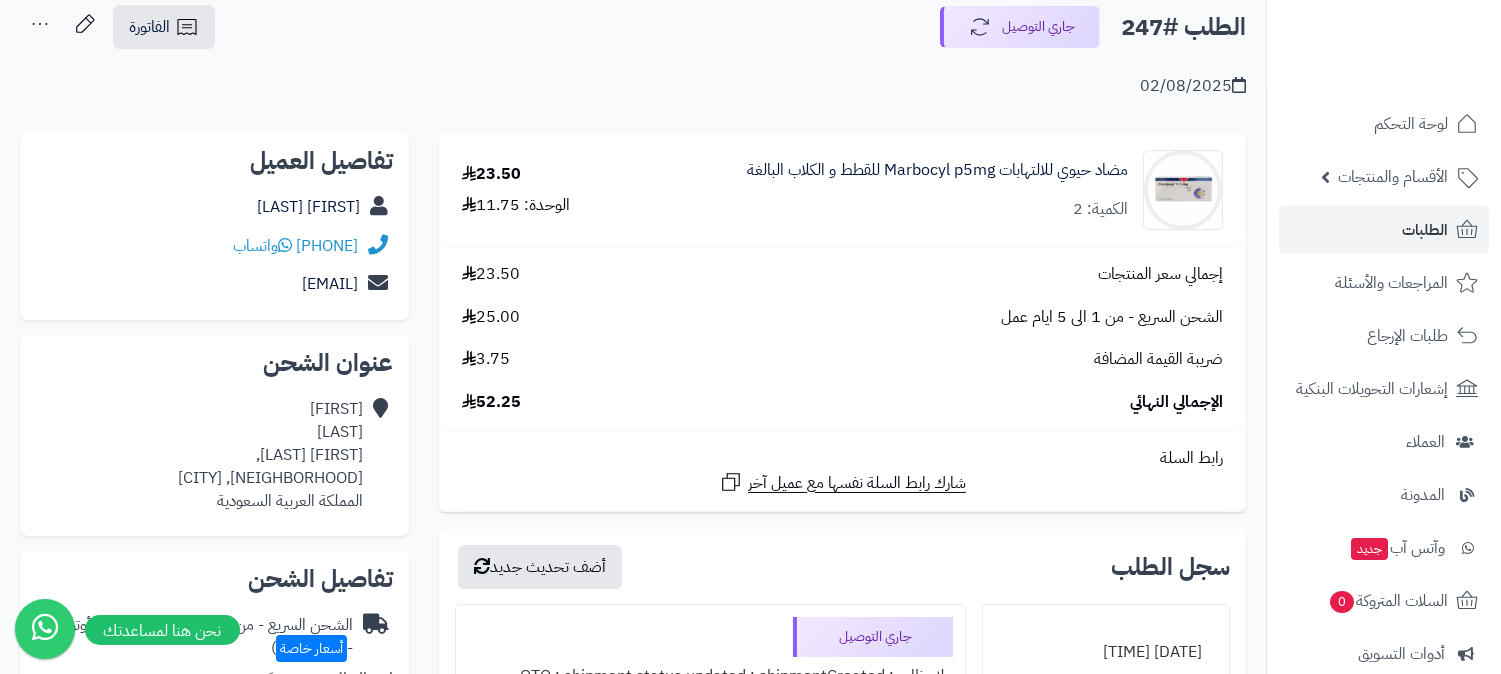 scroll, scrollTop: 0, scrollLeft: 0, axis: both 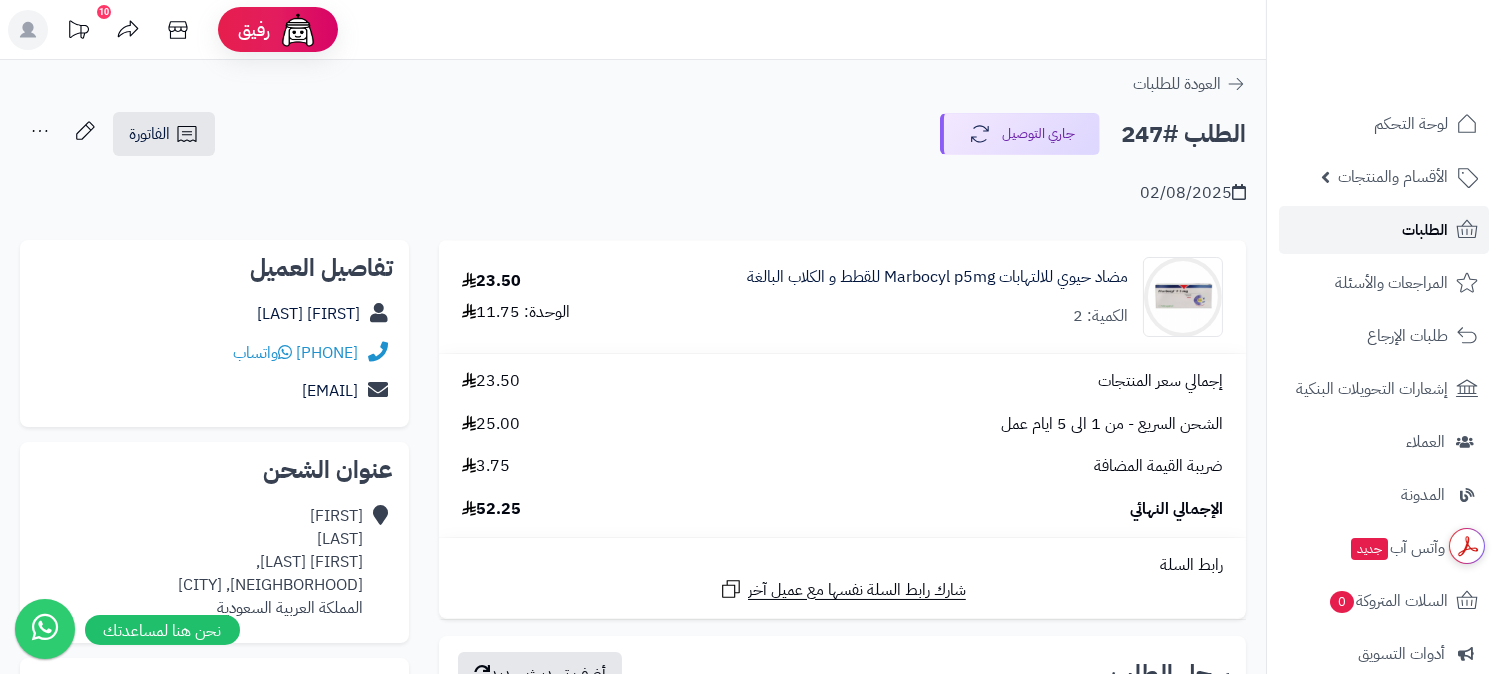 click on "الطلبات" at bounding box center [1425, 230] 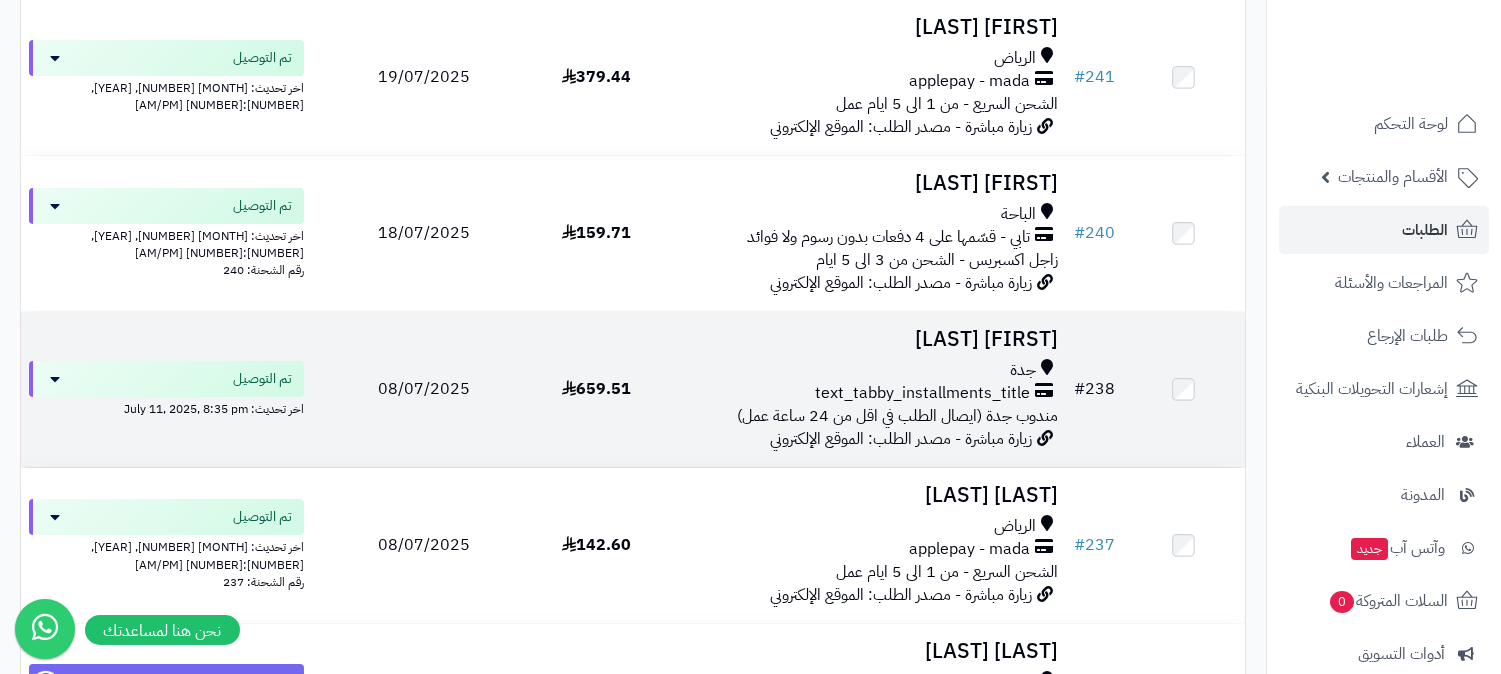 scroll, scrollTop: 888, scrollLeft: 0, axis: vertical 